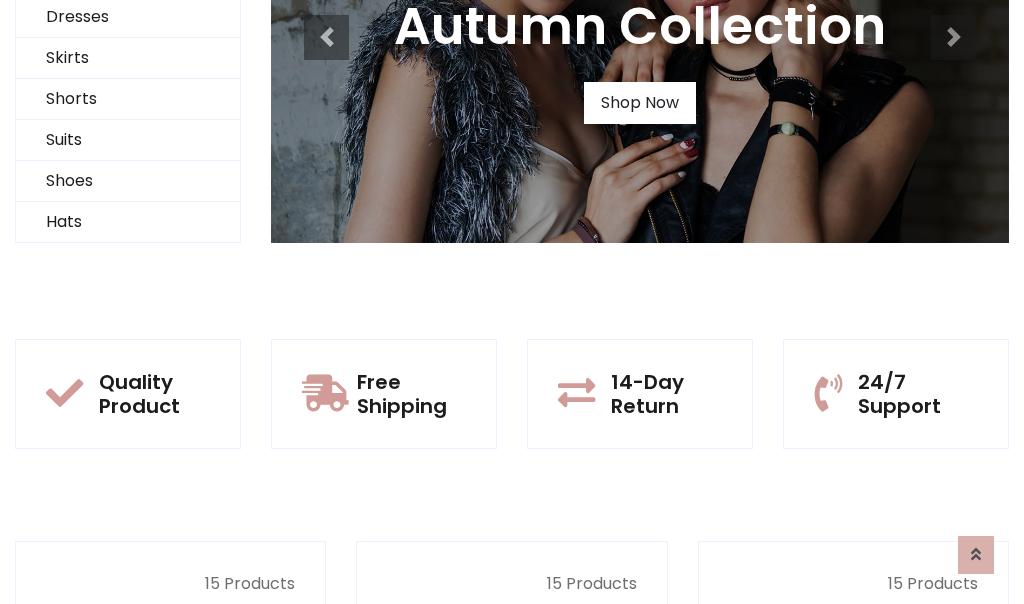scroll, scrollTop: 0, scrollLeft: 0, axis: both 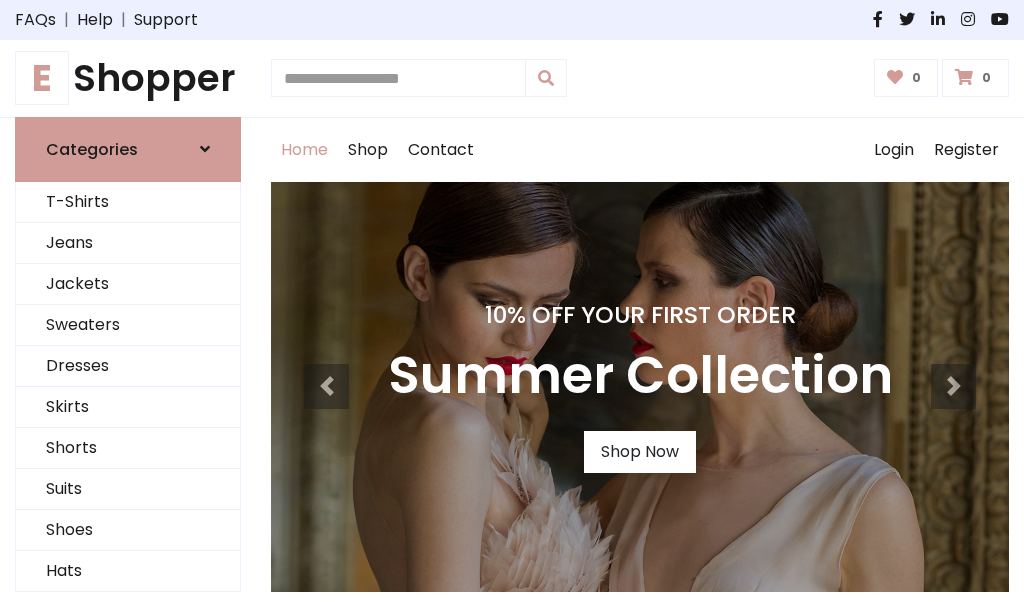click on "10% Off Your First Order" at bounding box center (640, 315) 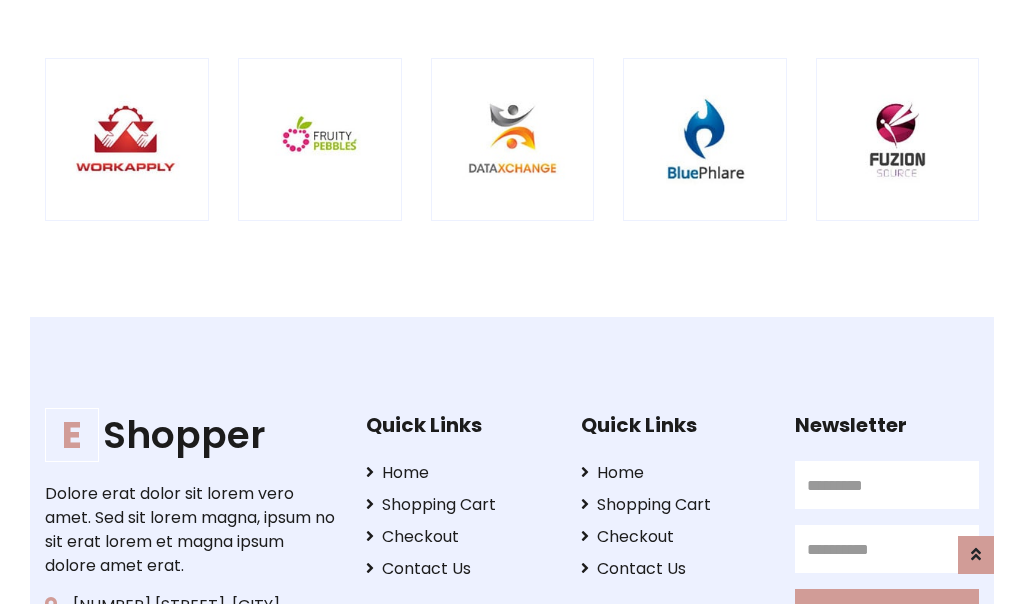scroll, scrollTop: 1987, scrollLeft: 0, axis: vertical 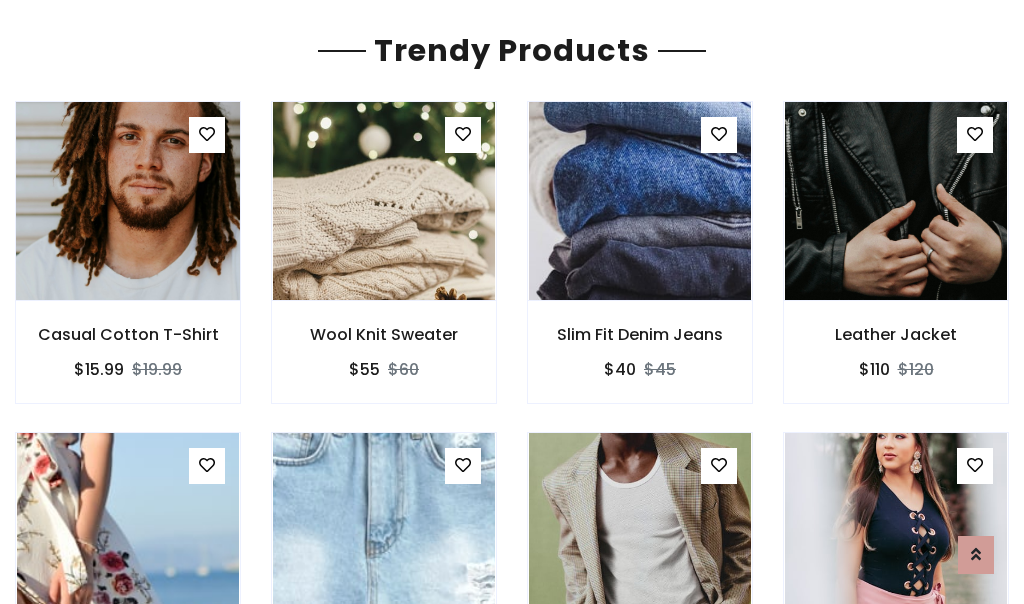 click at bounding box center (128, 201) 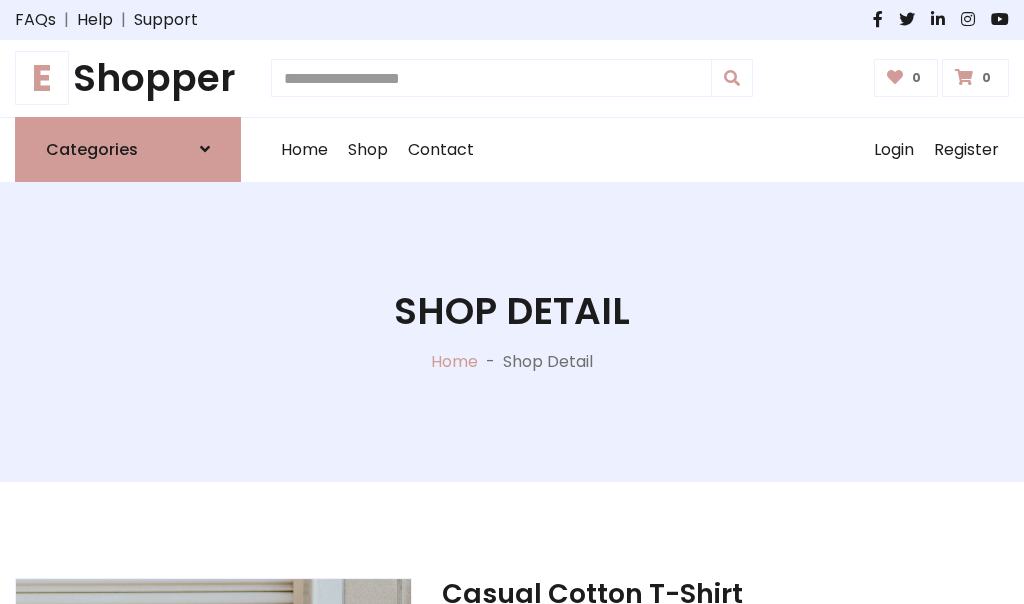 scroll, scrollTop: 0, scrollLeft: 0, axis: both 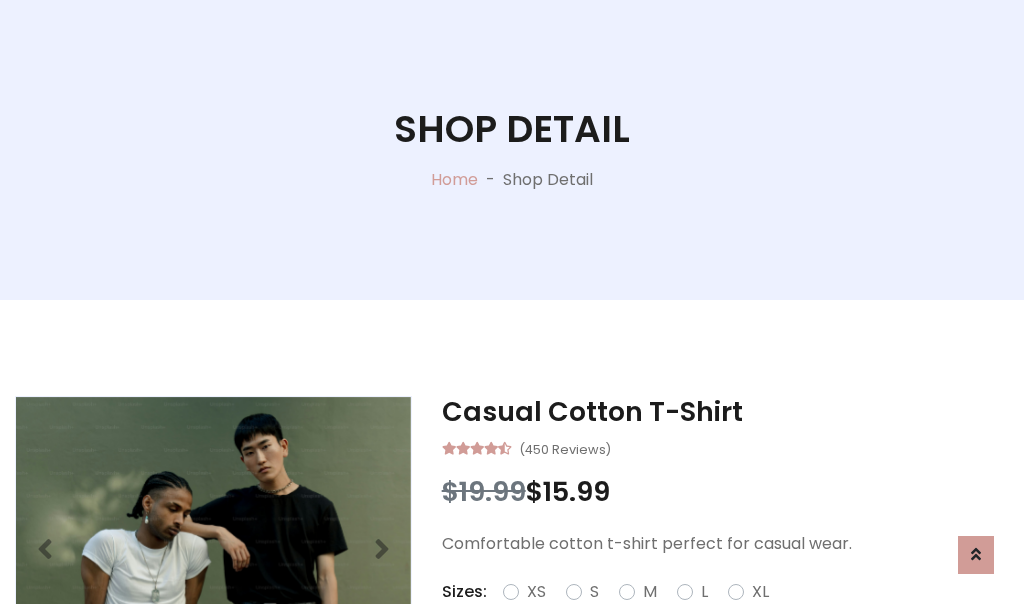 click on "M" at bounding box center (650, 592) 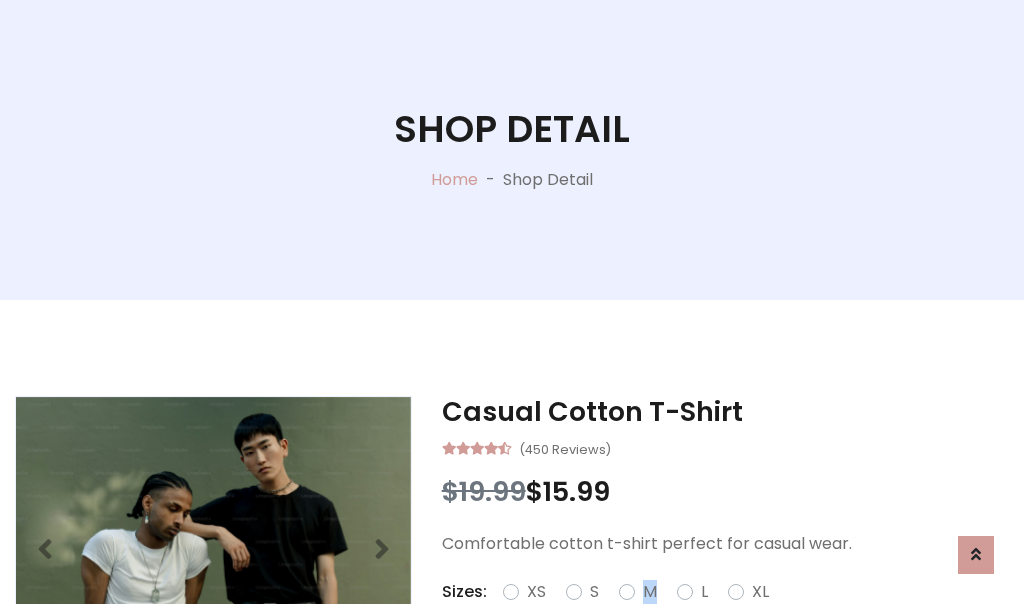 click on "M" at bounding box center (650, 592) 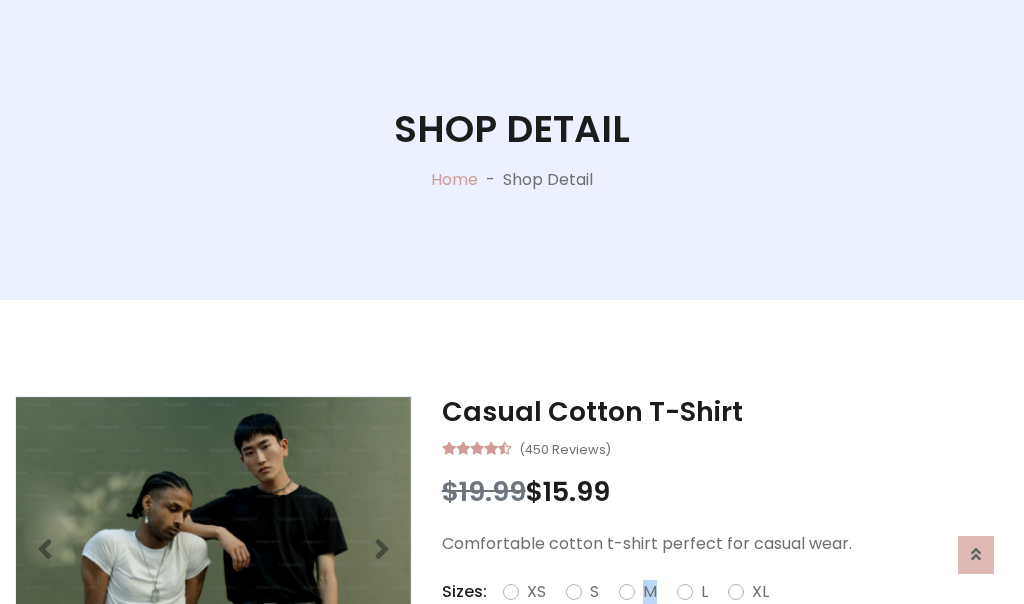 scroll, scrollTop: 4, scrollLeft: 0, axis: vertical 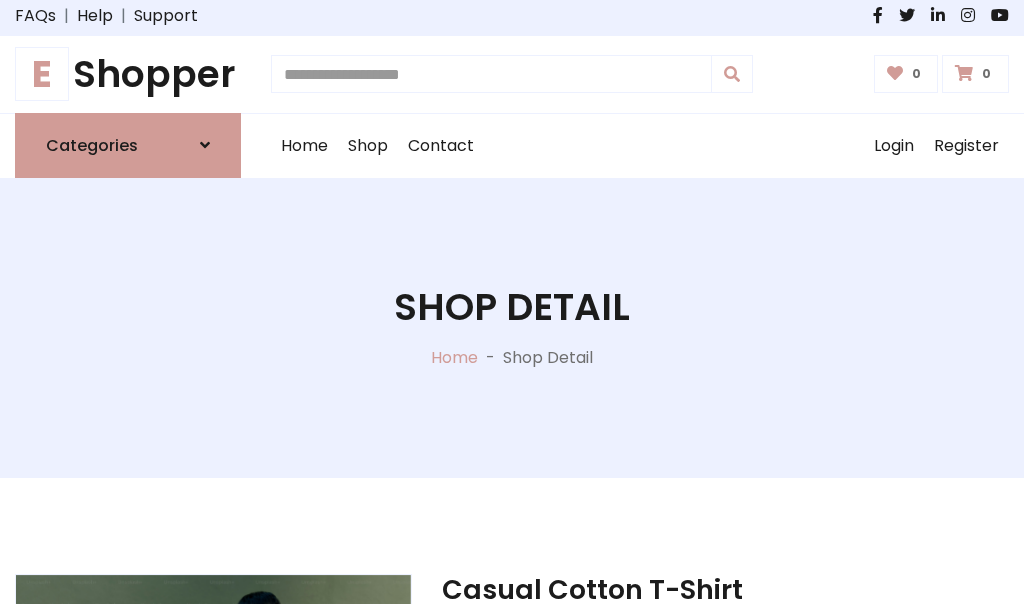 click on "Shop Detail" at bounding box center [512, 307] 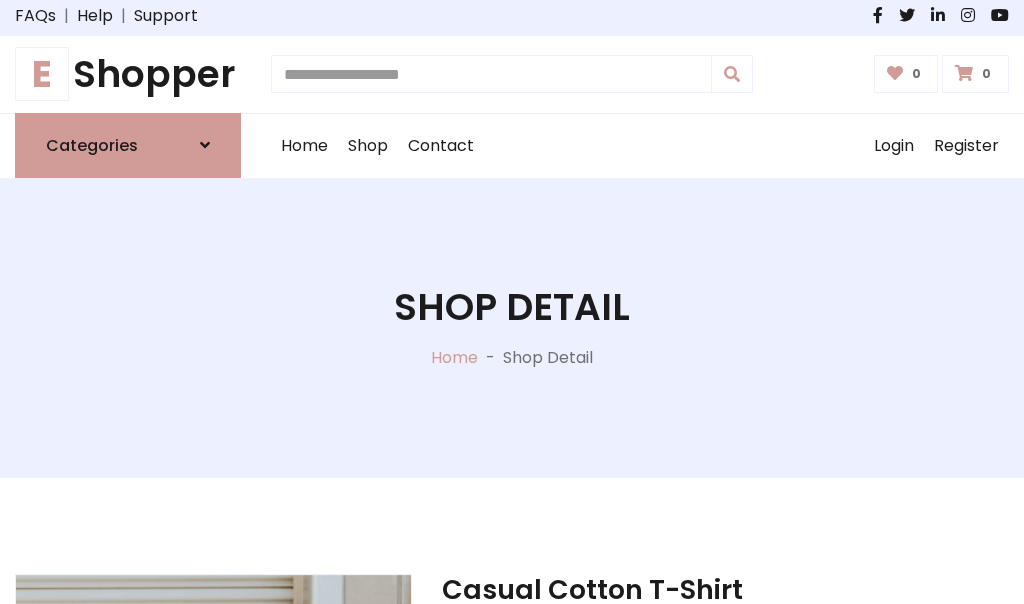 click on "Shop Detail" at bounding box center [512, 307] 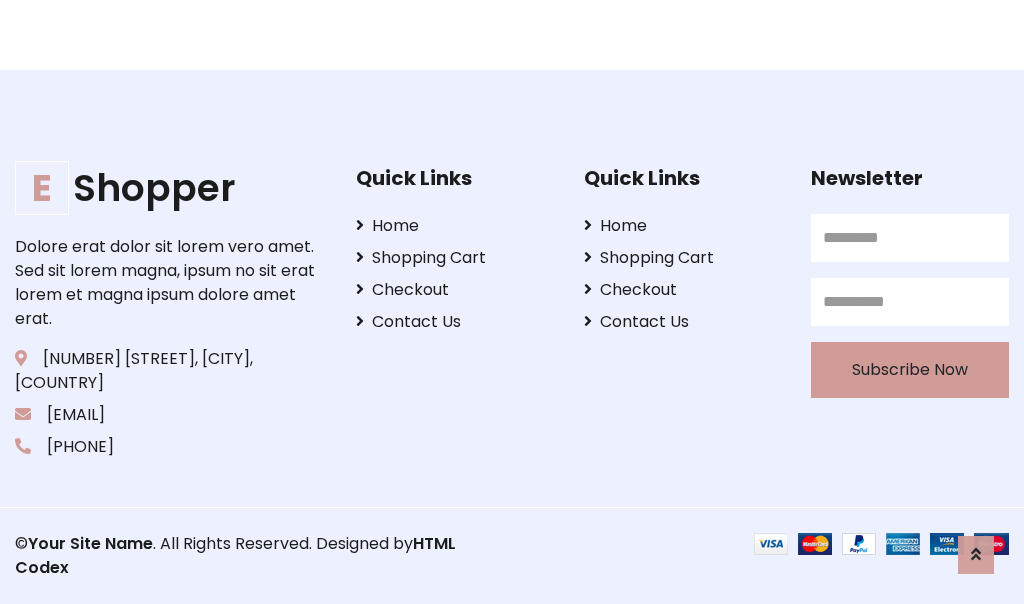 scroll, scrollTop: 0, scrollLeft: 0, axis: both 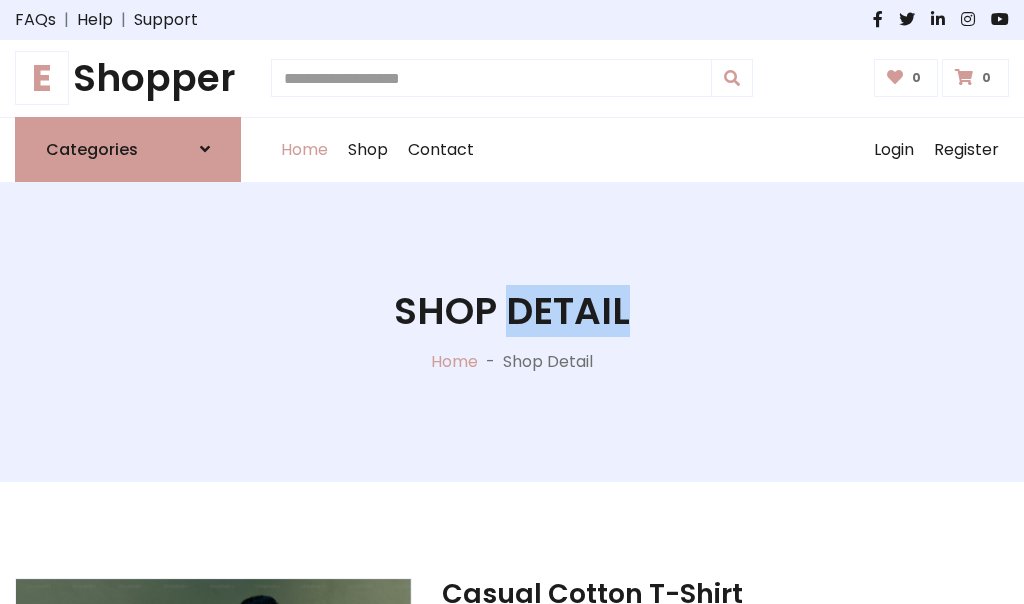 click on "Home" at bounding box center (304, 150) 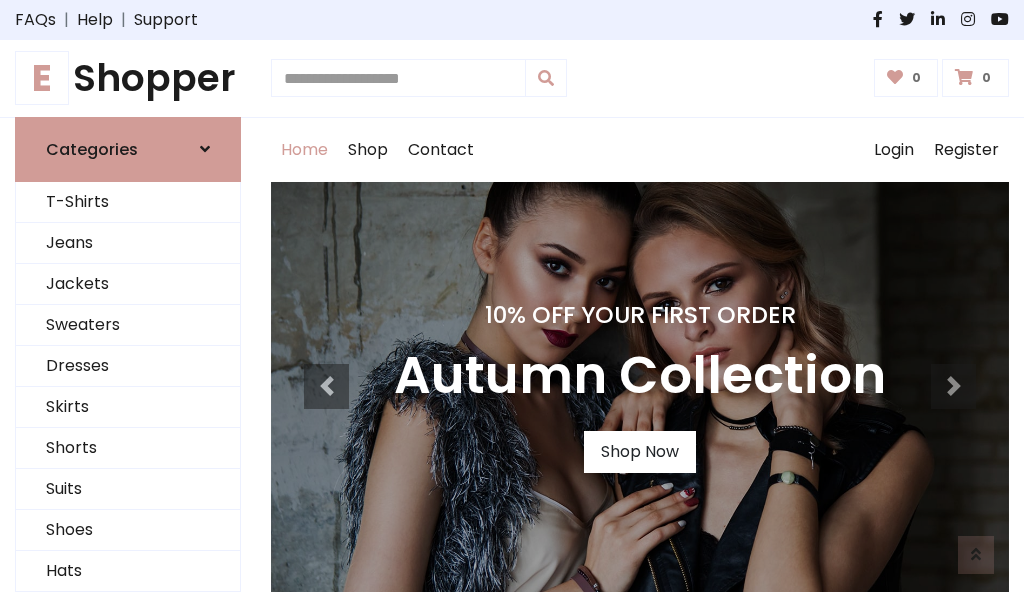 scroll, scrollTop: 1633, scrollLeft: 0, axis: vertical 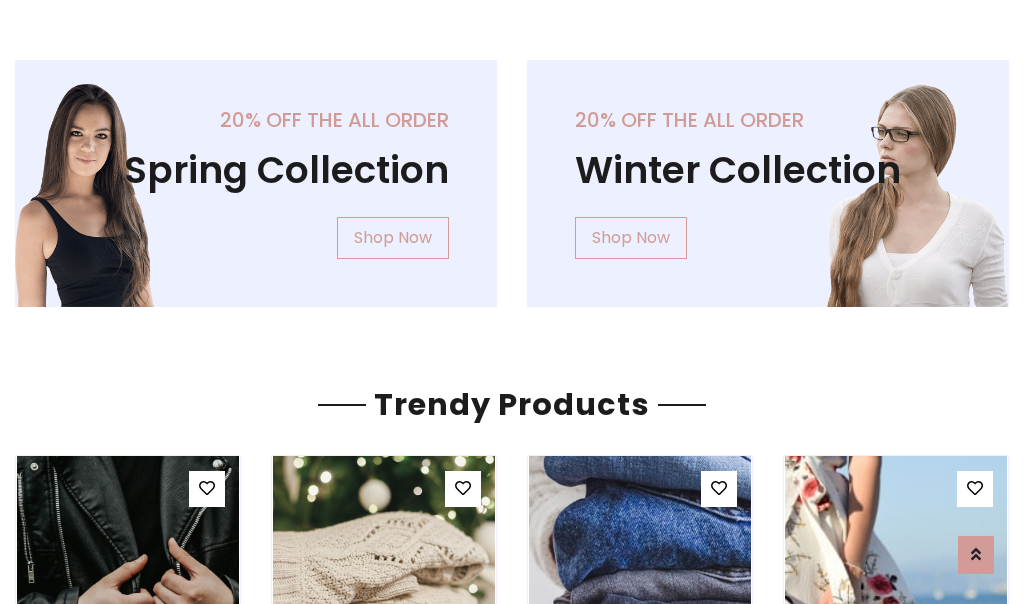 click on "Your Site Name" at bounding box center [120, 3180] 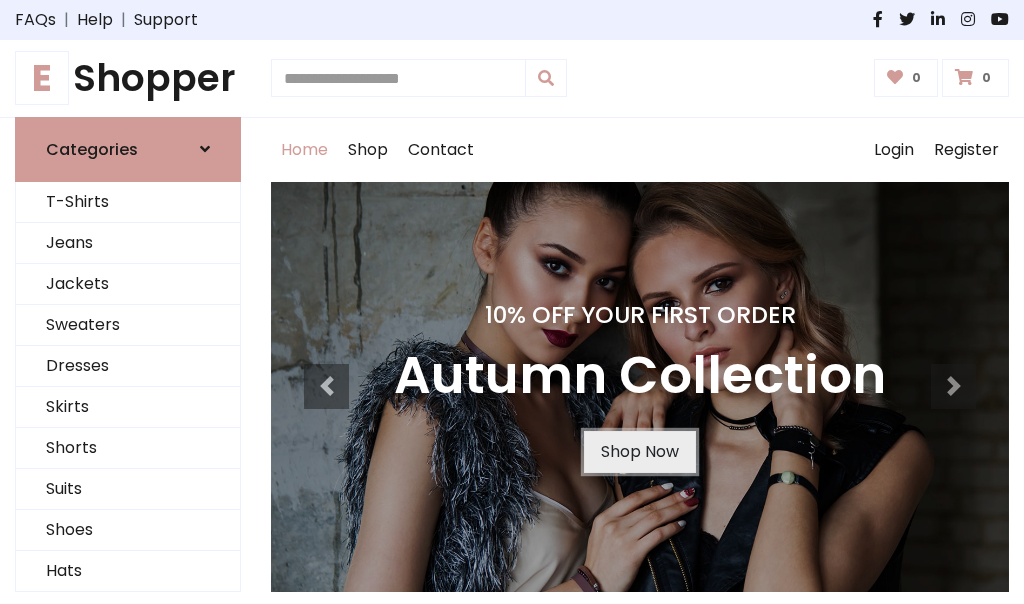 click on "Shop Now" at bounding box center (640, 452) 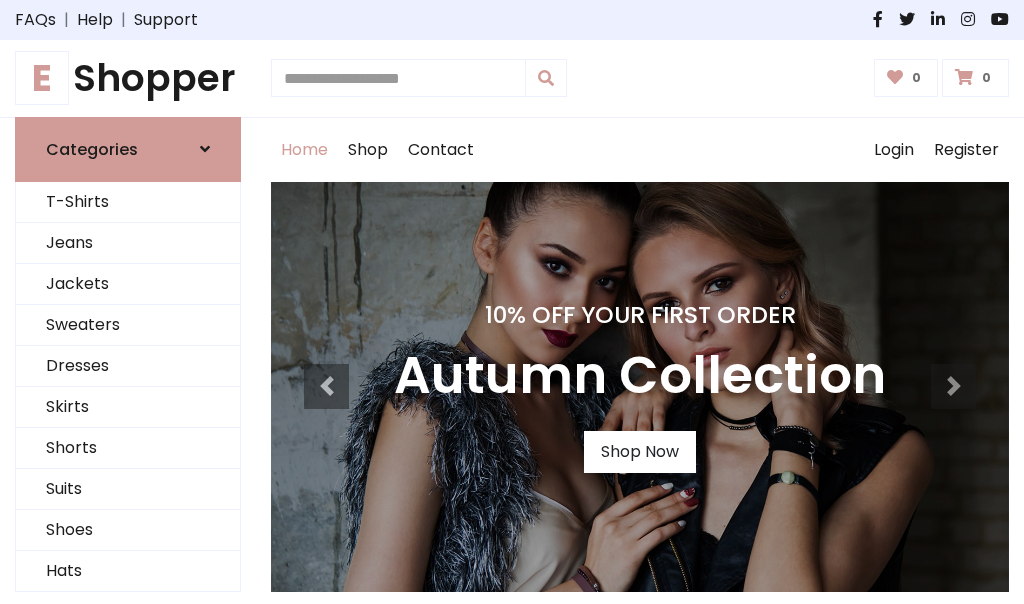 scroll, scrollTop: 0, scrollLeft: 0, axis: both 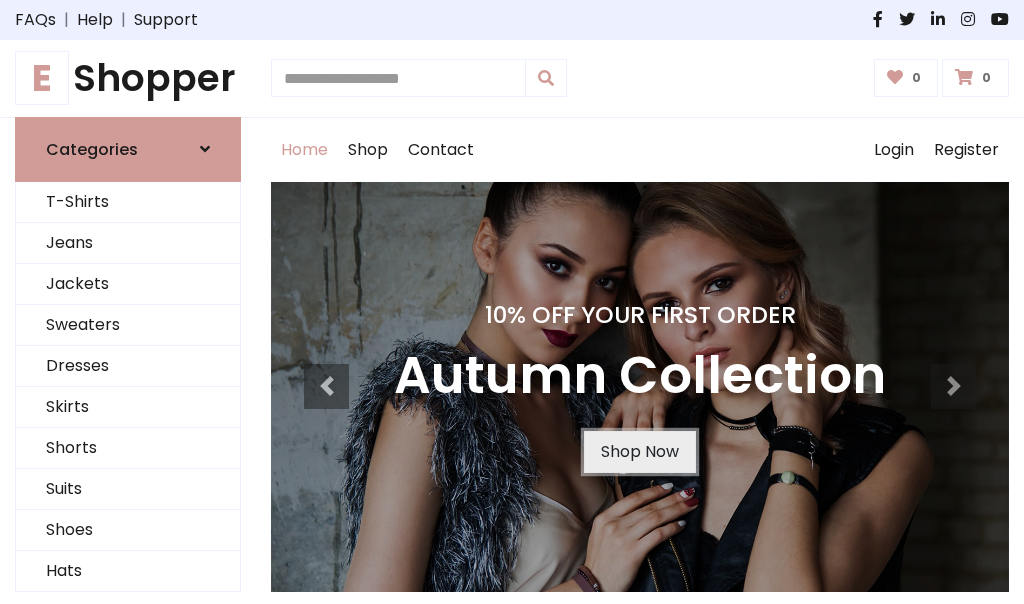 click on "Shop Now" at bounding box center [640, 452] 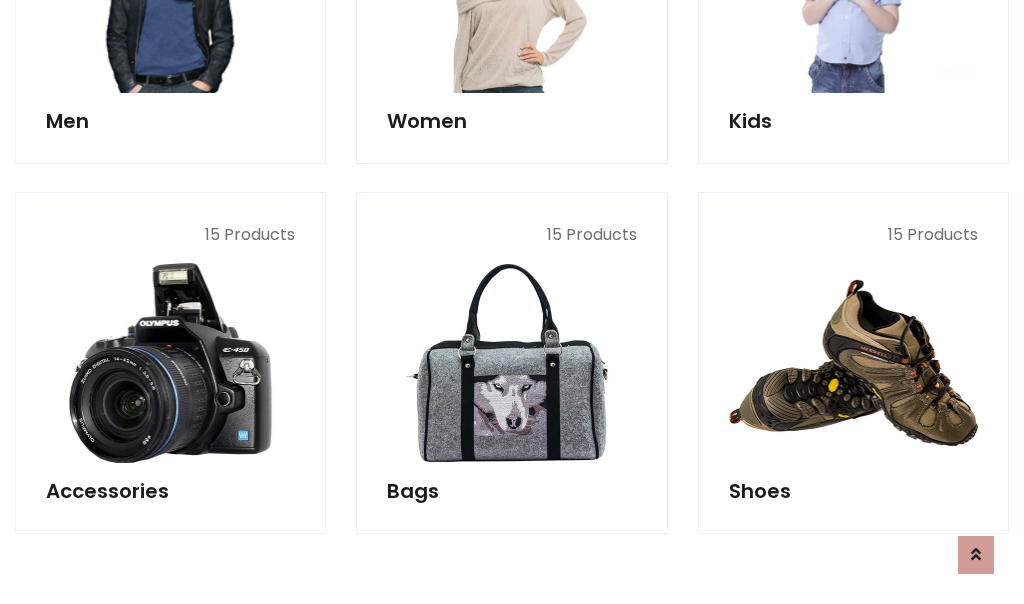 scroll, scrollTop: 1994, scrollLeft: 0, axis: vertical 